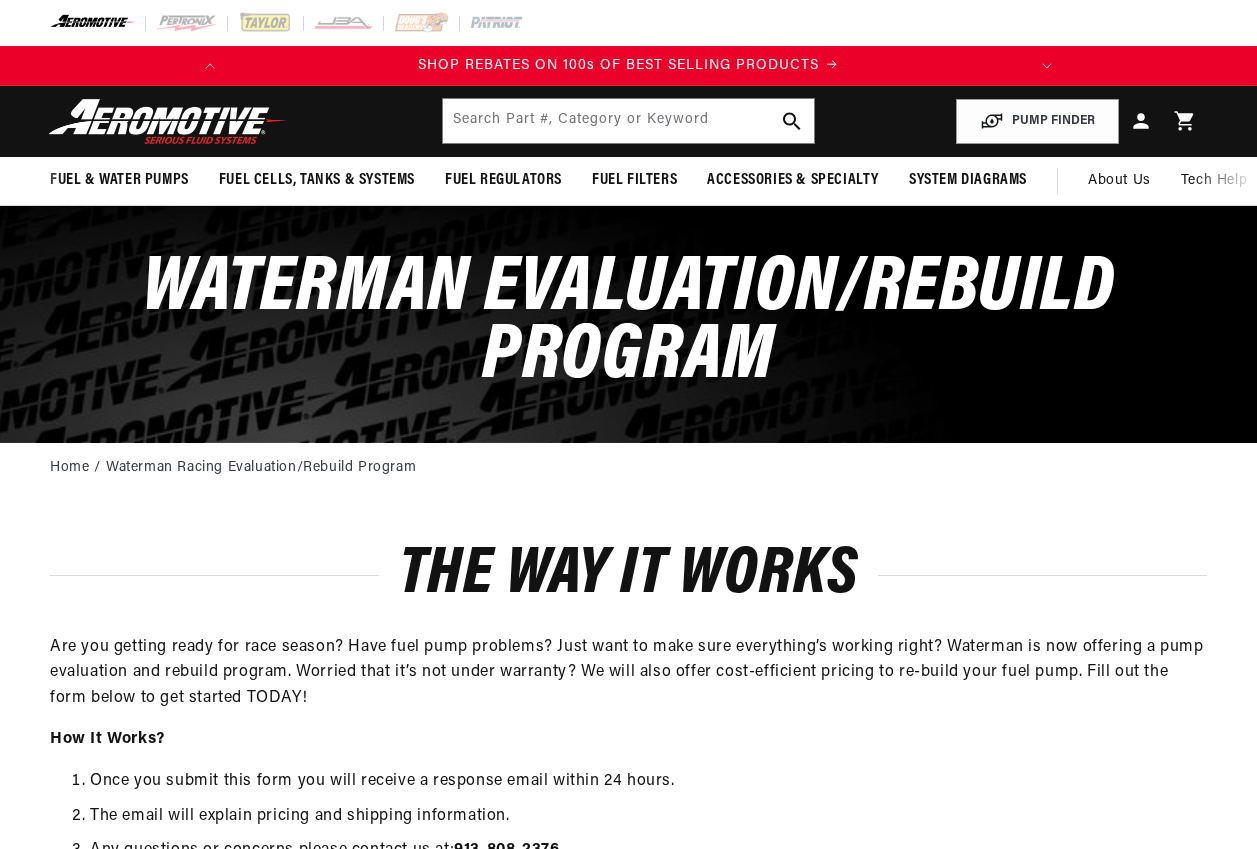 scroll, scrollTop: 0, scrollLeft: 0, axis: both 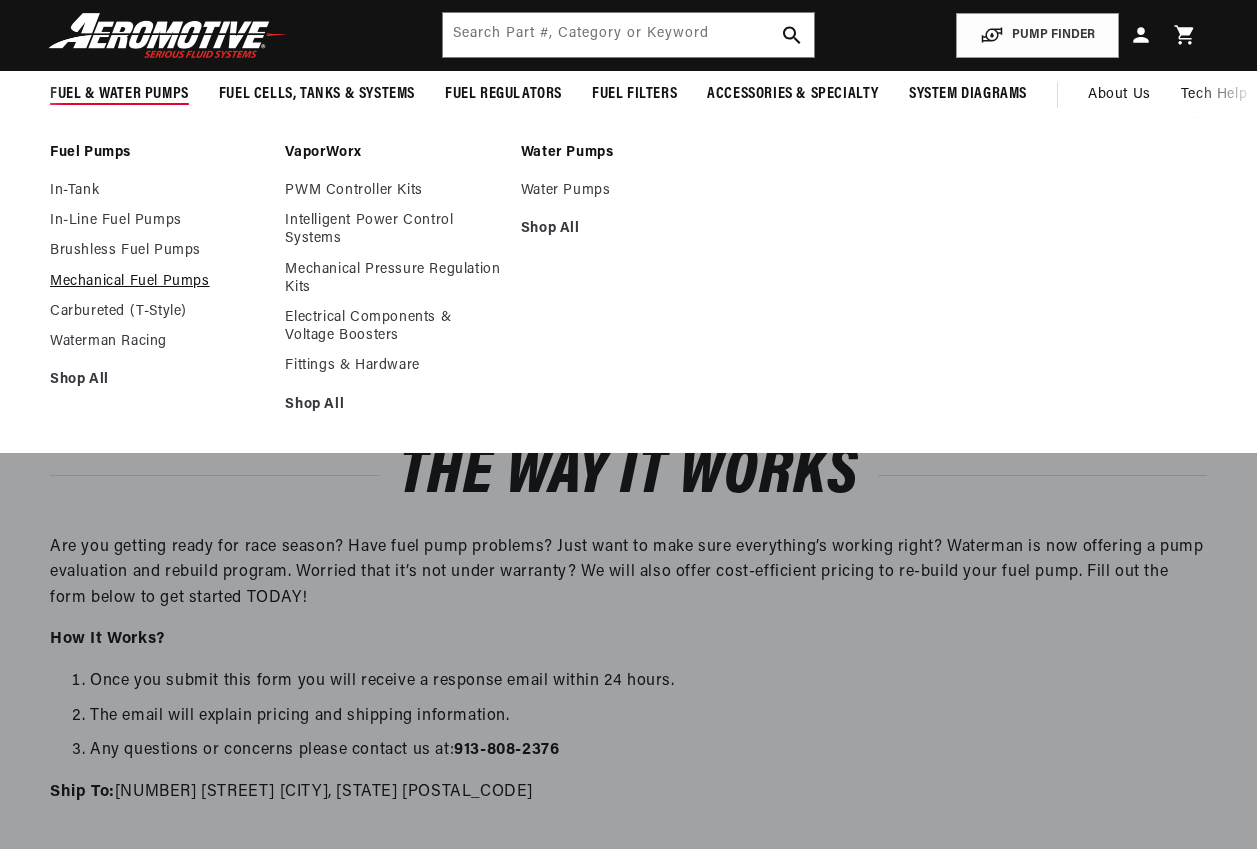 click on "Mechanical Fuel Pumps" at bounding box center (157, 282) 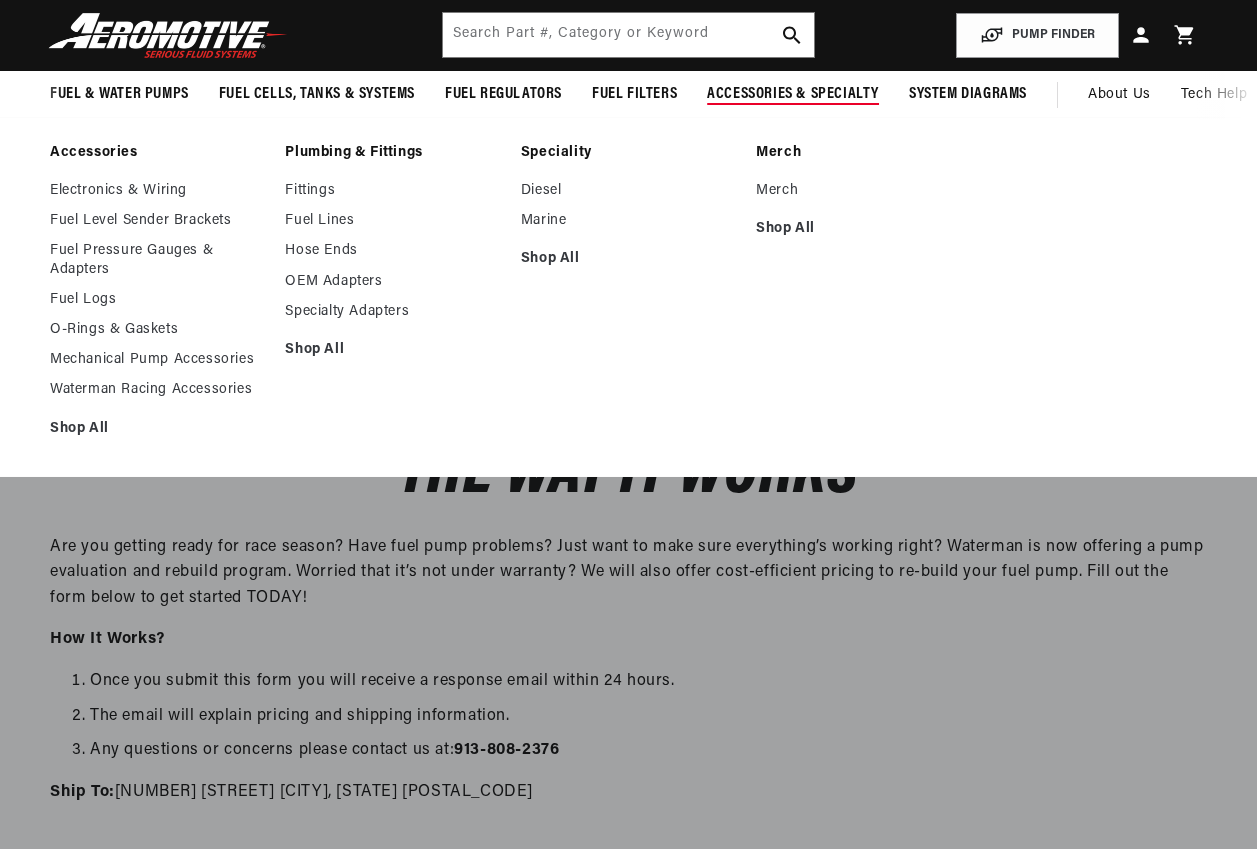 scroll, scrollTop: 0, scrollLeft: 791, axis: horizontal 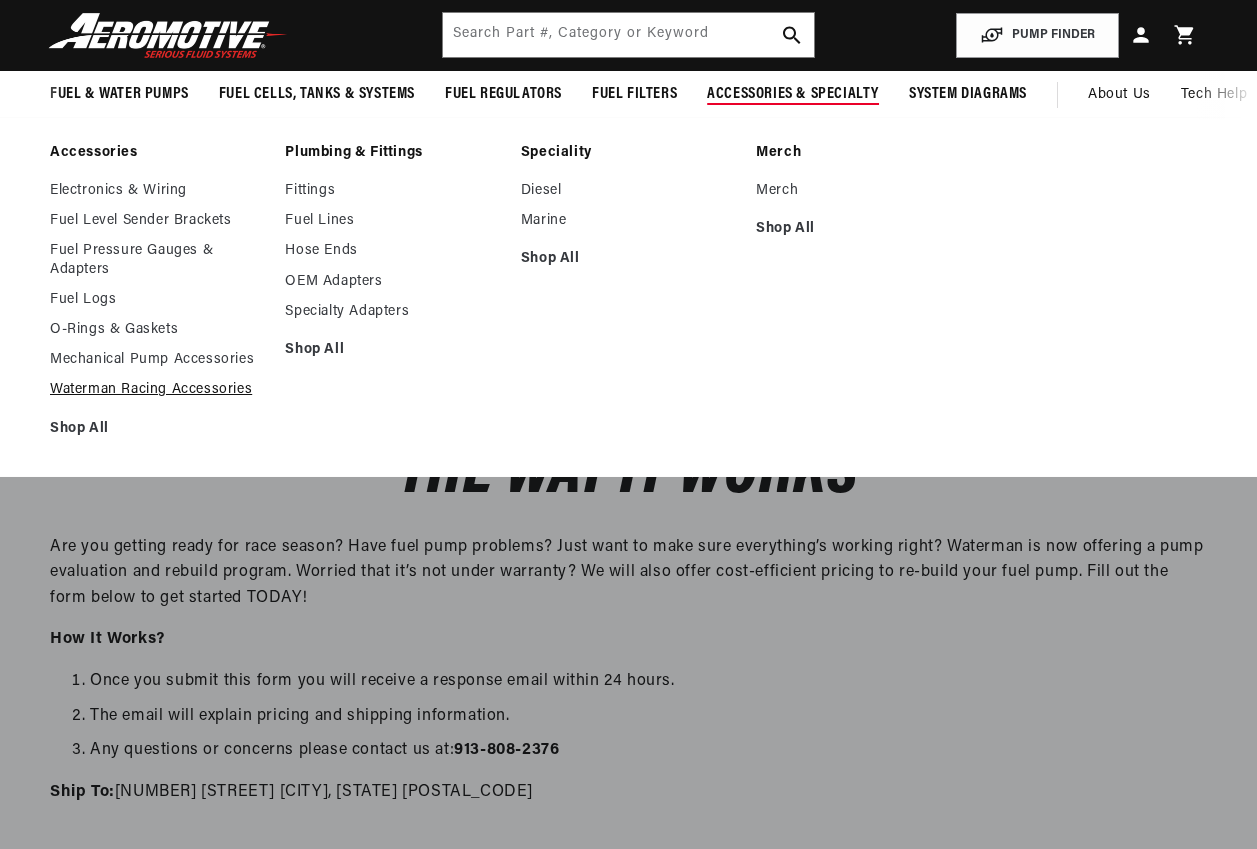 click on "Waterman Racing Accessories" at bounding box center (157, 390) 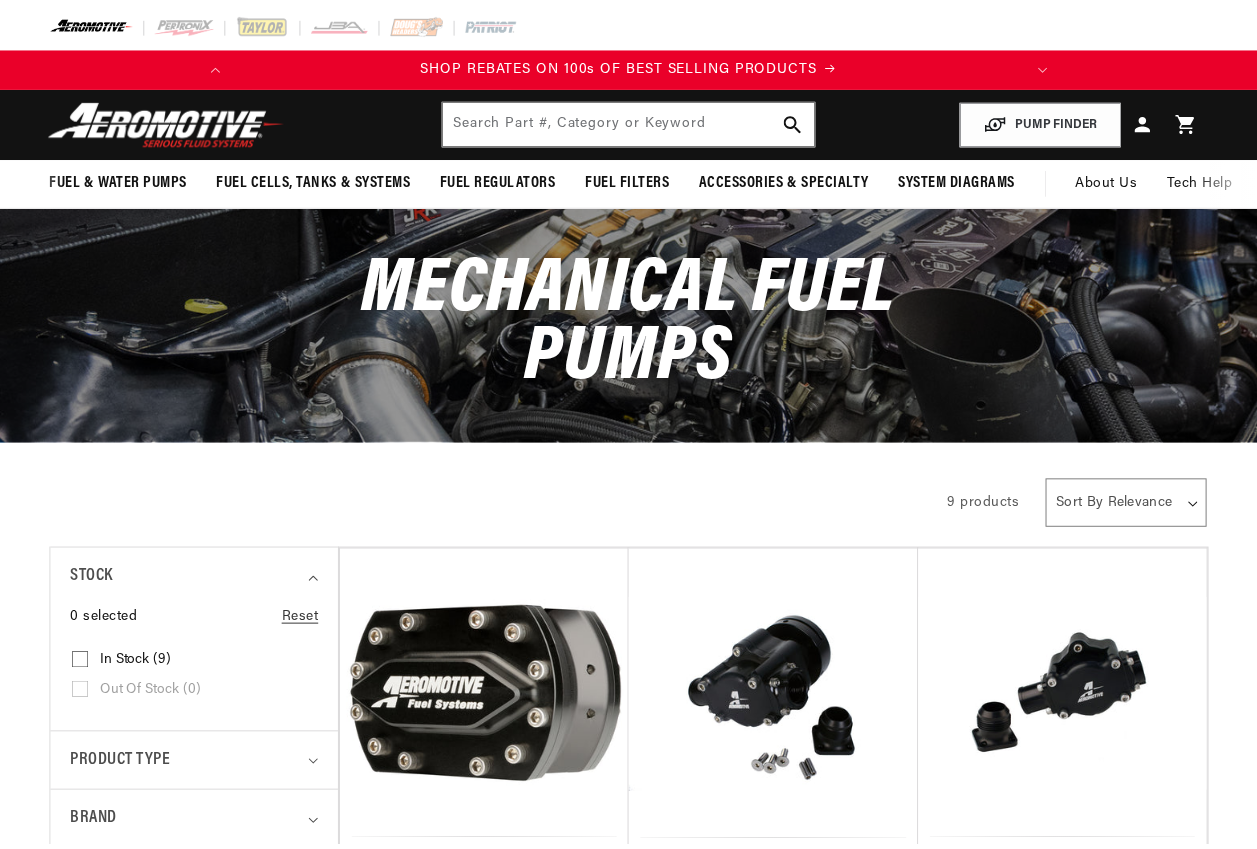 scroll, scrollTop: 0, scrollLeft: 0, axis: both 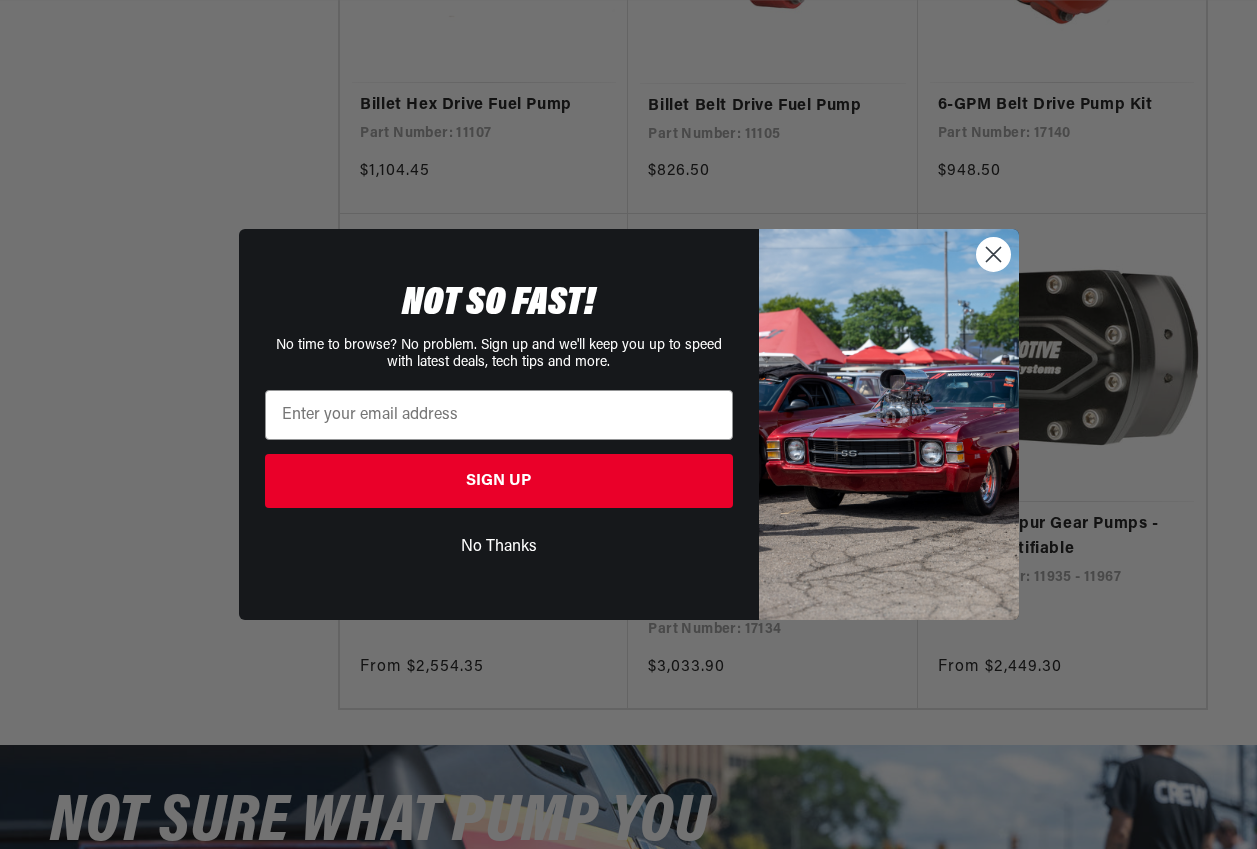 click 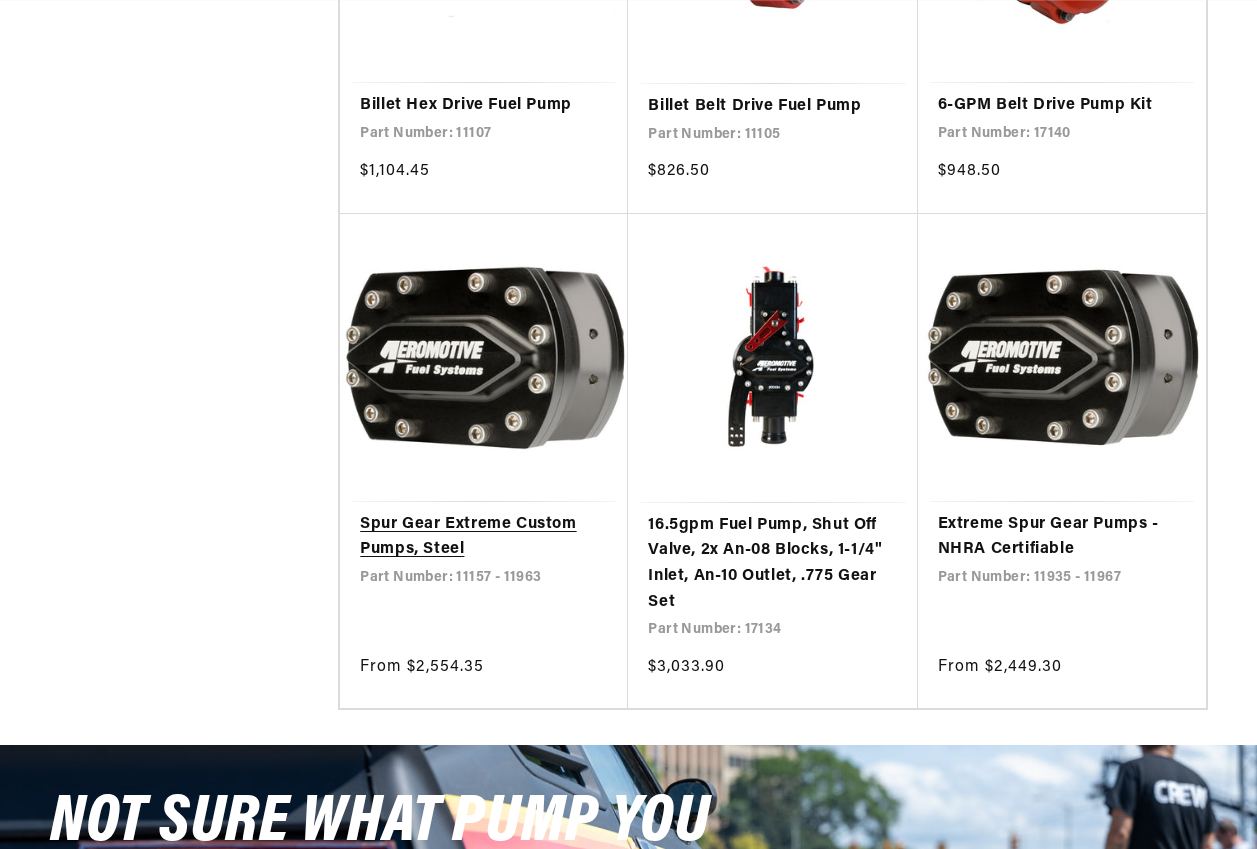 scroll, scrollTop: 0, scrollLeft: 686, axis: horizontal 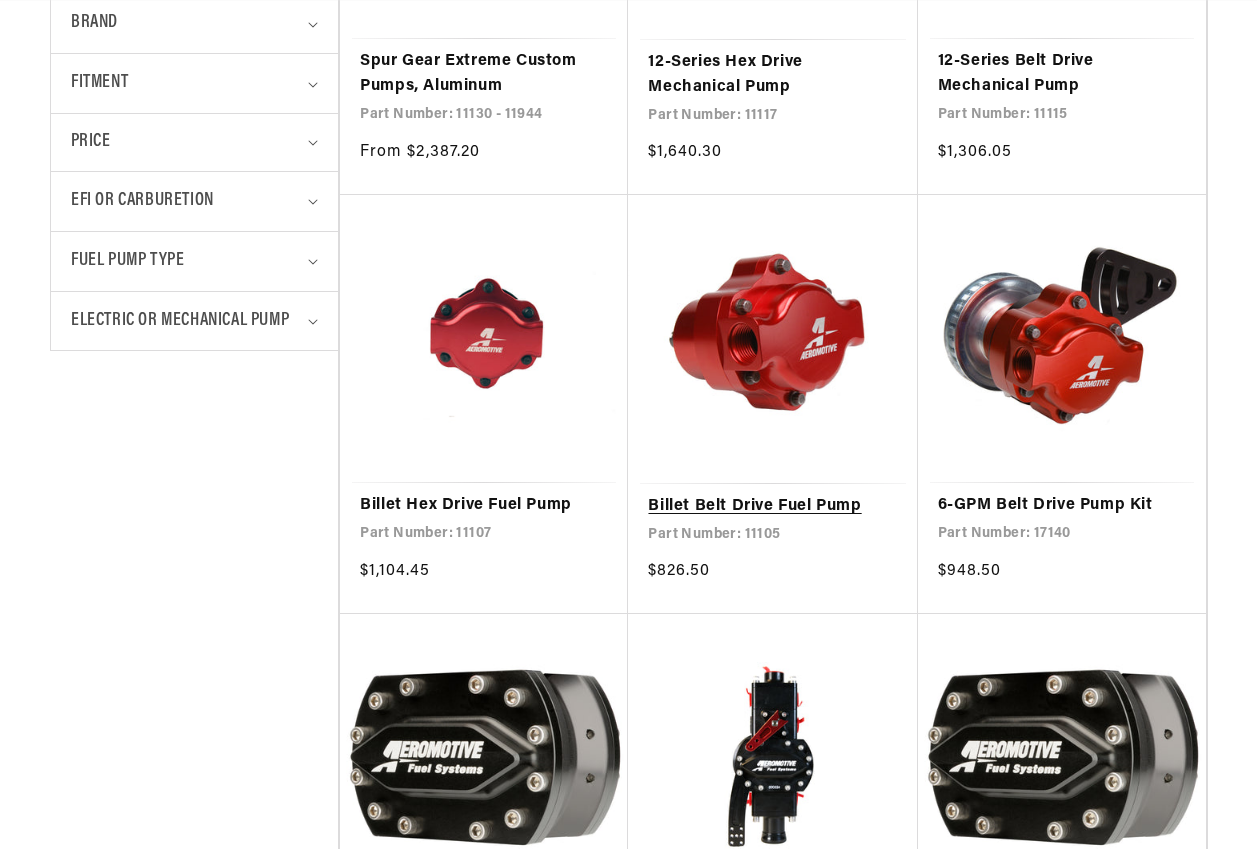 click on "Billet Belt Drive Fuel Pump" at bounding box center [772, 507] 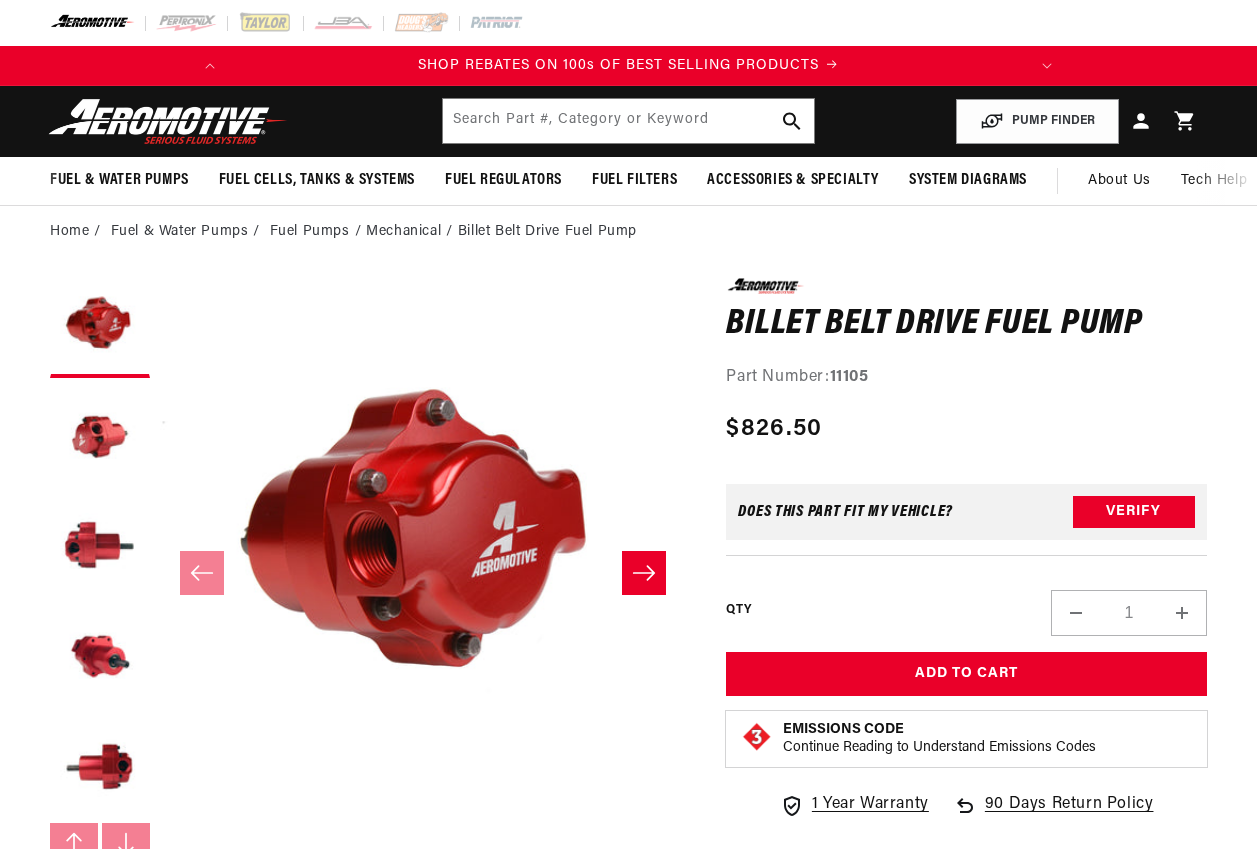 scroll, scrollTop: 0, scrollLeft: 0, axis: both 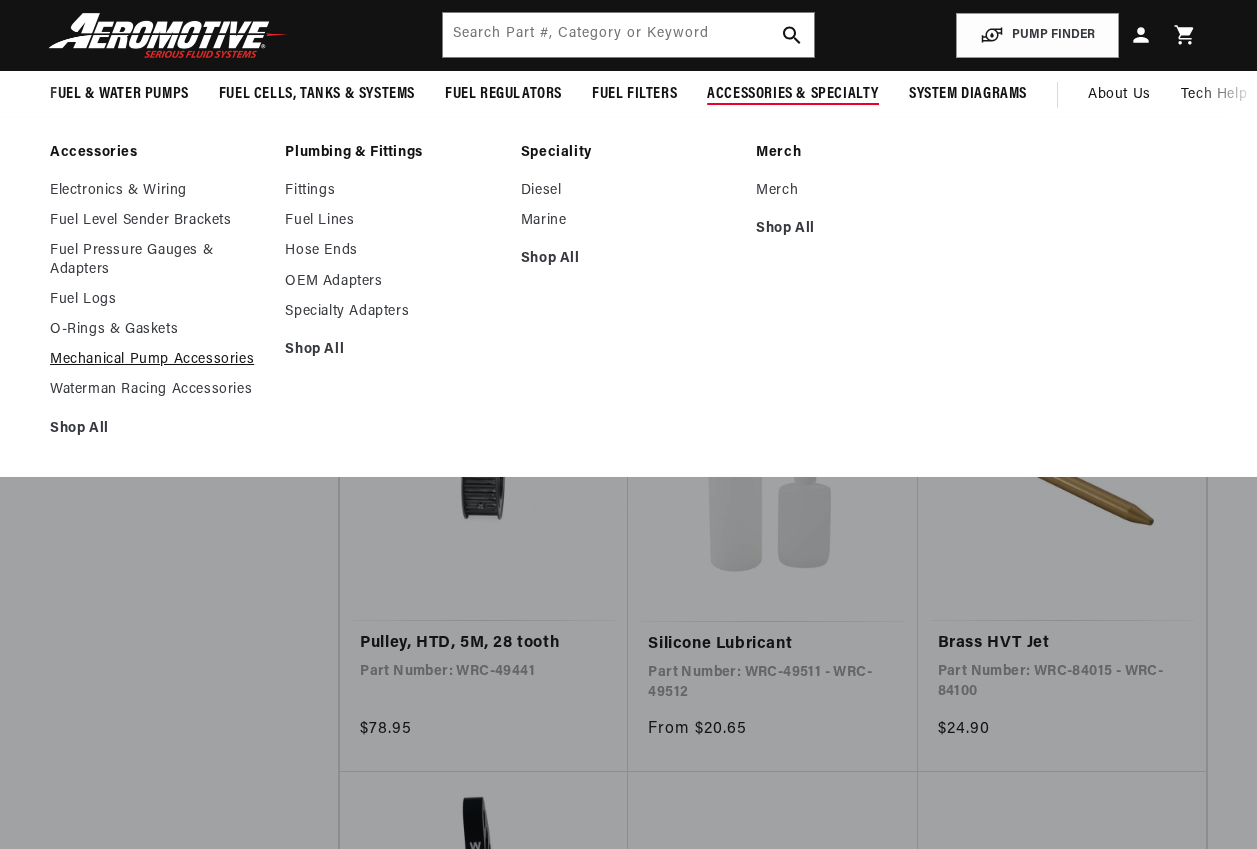 click on "Mechanical Pump Accessories" at bounding box center (157, 360) 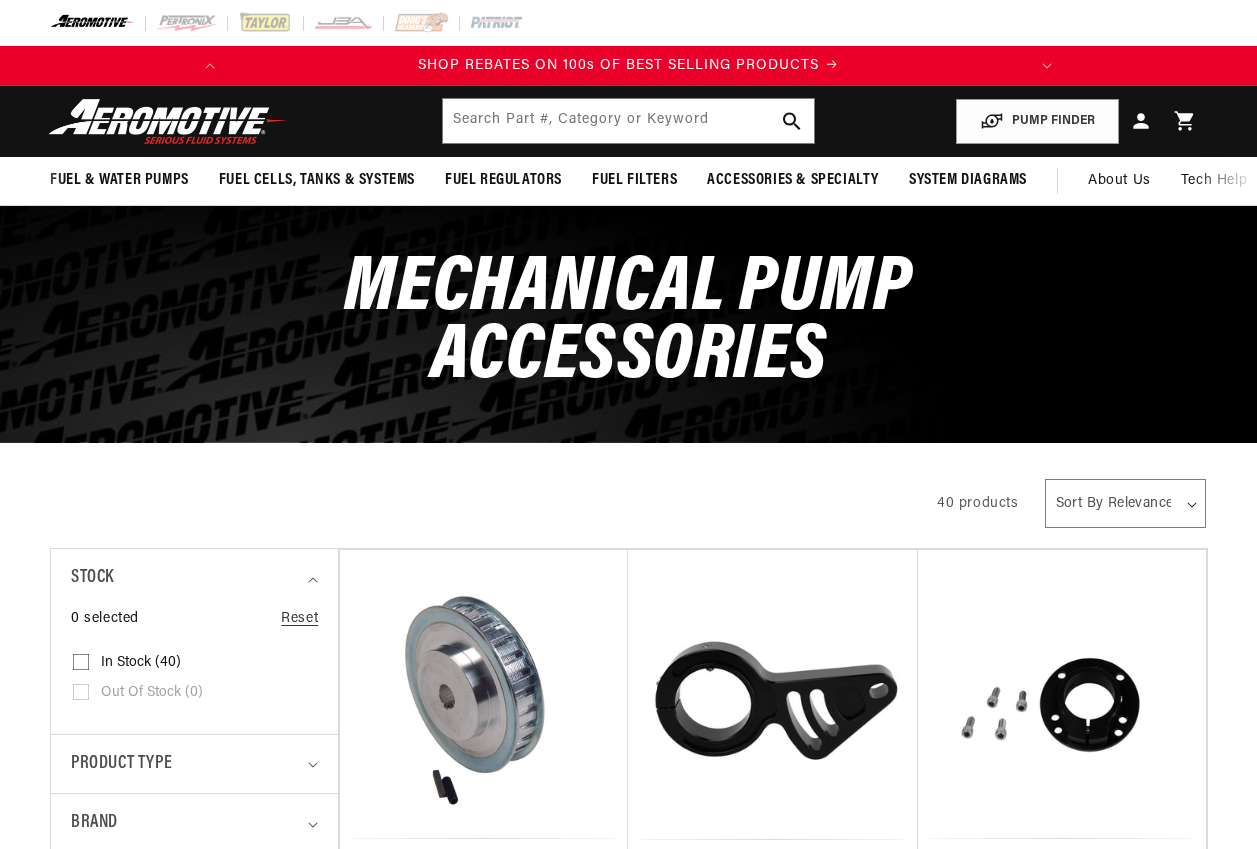 scroll, scrollTop: 7, scrollLeft: 0, axis: vertical 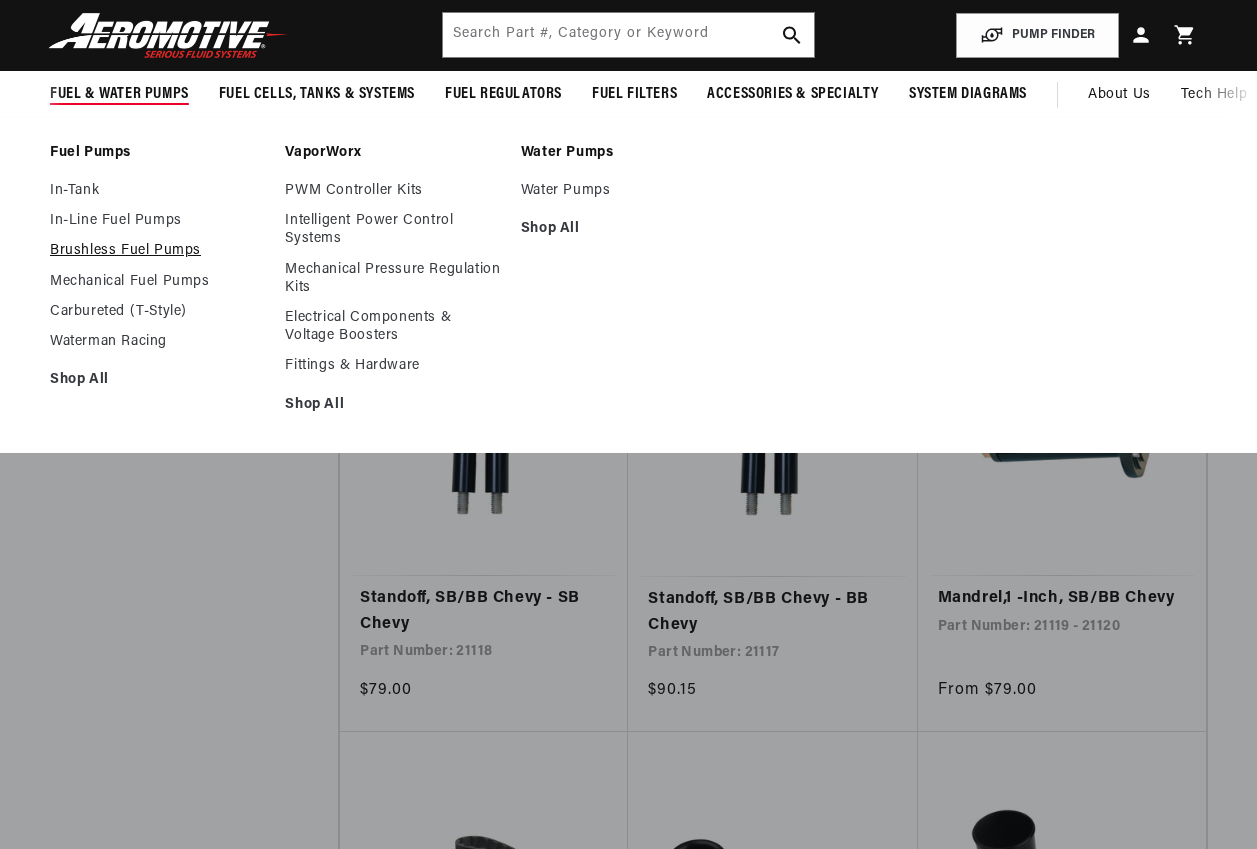 click on "Brushless Fuel Pumps" at bounding box center (157, 251) 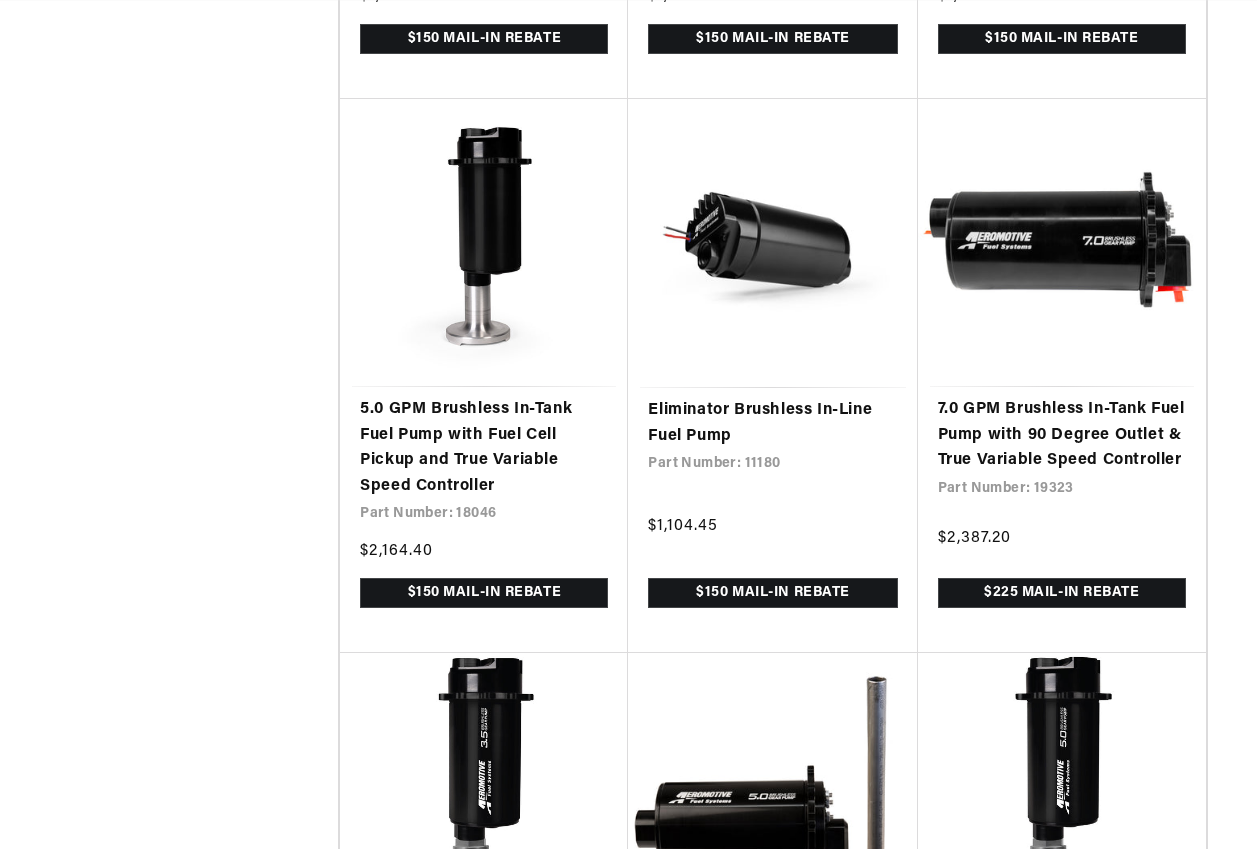scroll, scrollTop: 3400, scrollLeft: 0, axis: vertical 